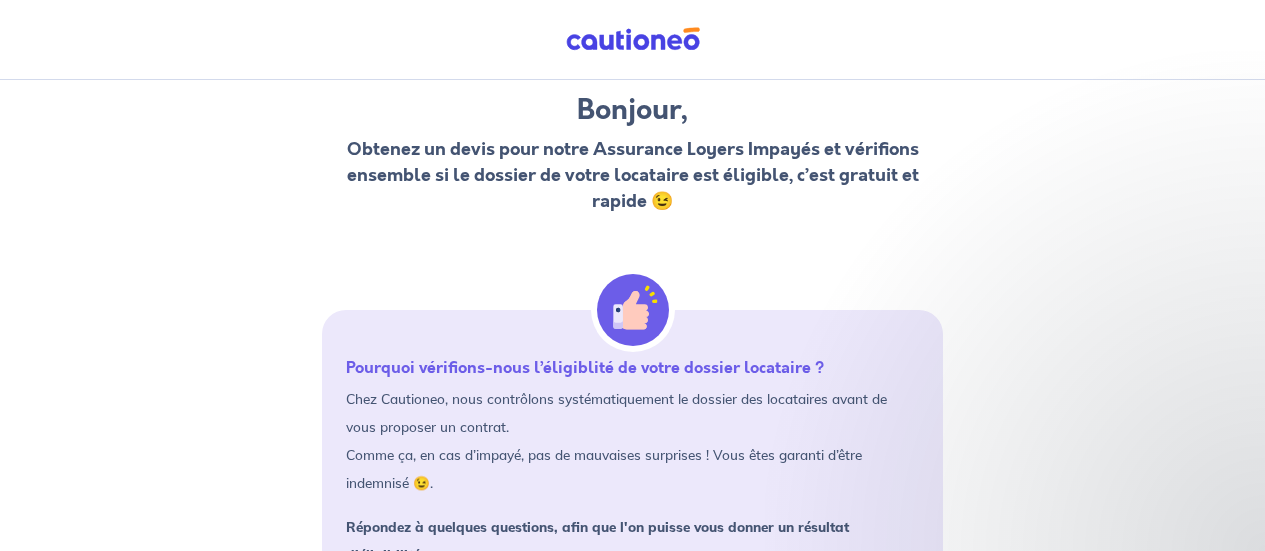 scroll, scrollTop: 300, scrollLeft: 0, axis: vertical 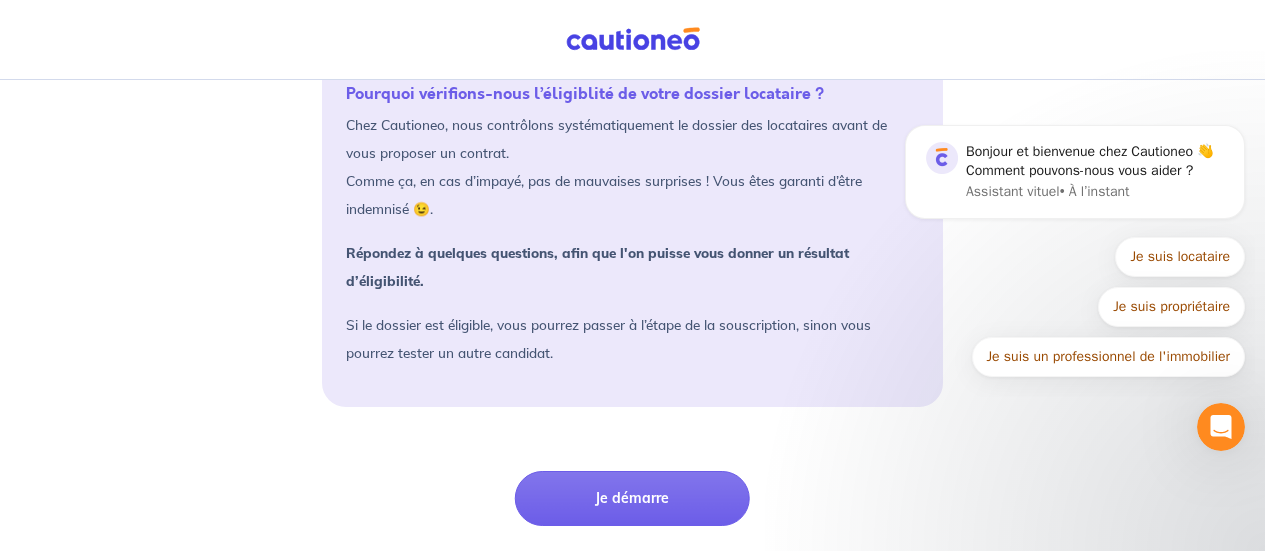 click on "Bonjour,
Obtenez un devis pour notre Assurance Loyers Impayés et vérifions ensemble si le dossier de votre locataire est éligible, c’est gratuit et rapide 😉 Pourquoi vérifions-nous l’éligiblité de votre dossier locataire ? Chez Cautioneo, nous contrôlons systématiquement le dossier des locataires avant de vous proposer un contrat.
Comme ça, en cas d’impayé, pas de mauvaises surprises ! Vous êtes garanti d’être indemnisé 😉.
Répondez à quelques questions, afin que l'on puisse vous donner un résultat d’éligibilité.
Si le dossier est éligible, vous pourrez passer à l’étape de la souscription, sinon vous pourrez tester un autre candidat. Je démarre" at bounding box center (632, 153) 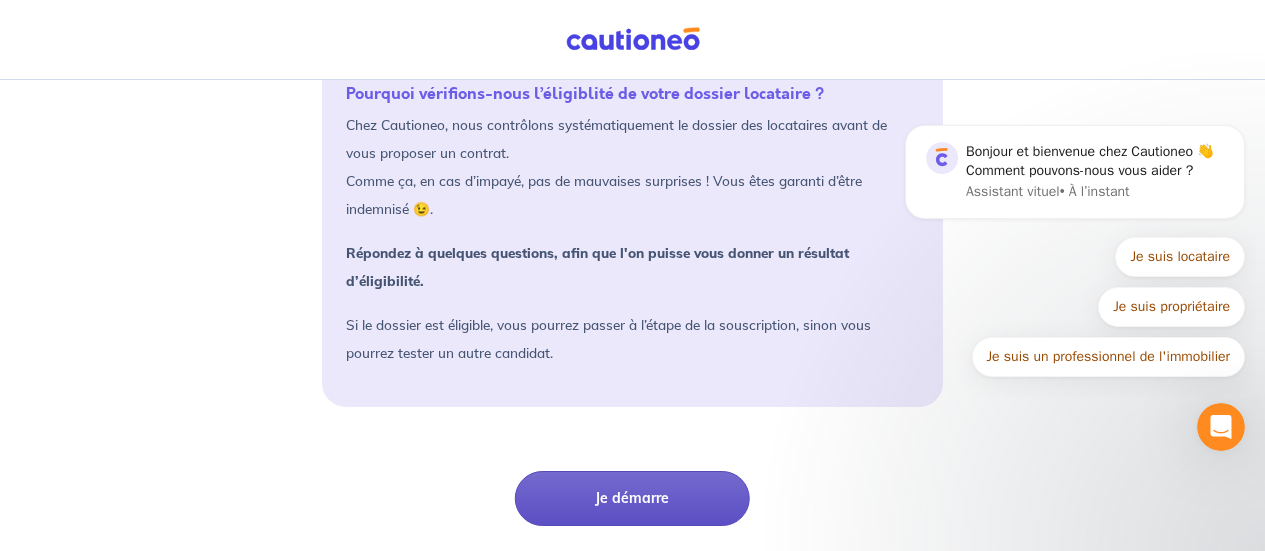 click on "Je démarre" at bounding box center (632, 498) 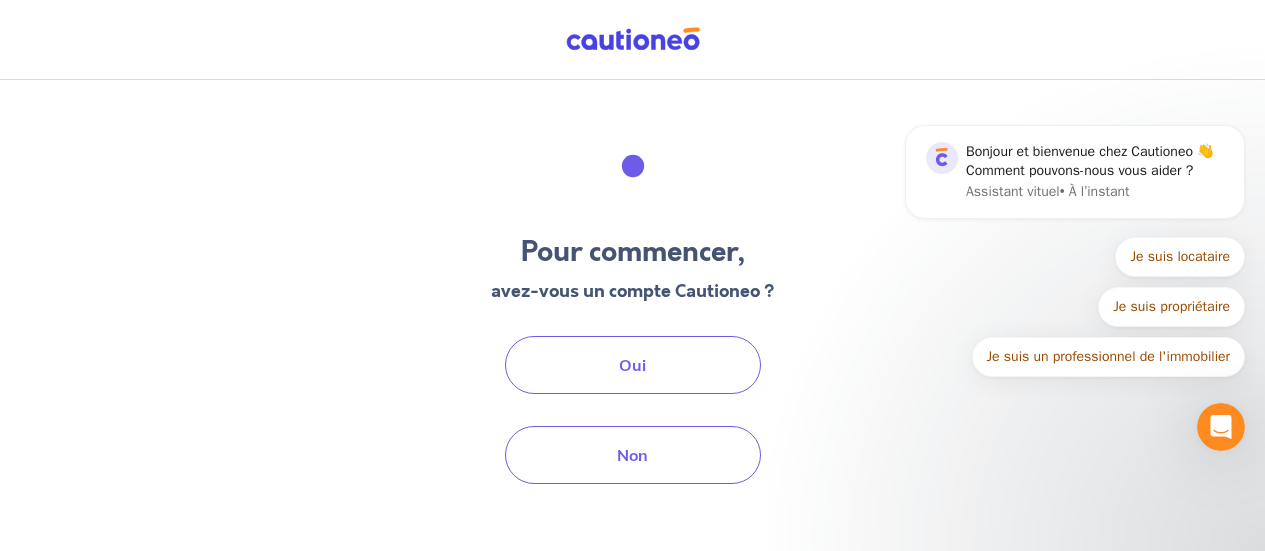 scroll, scrollTop: 0, scrollLeft: 0, axis: both 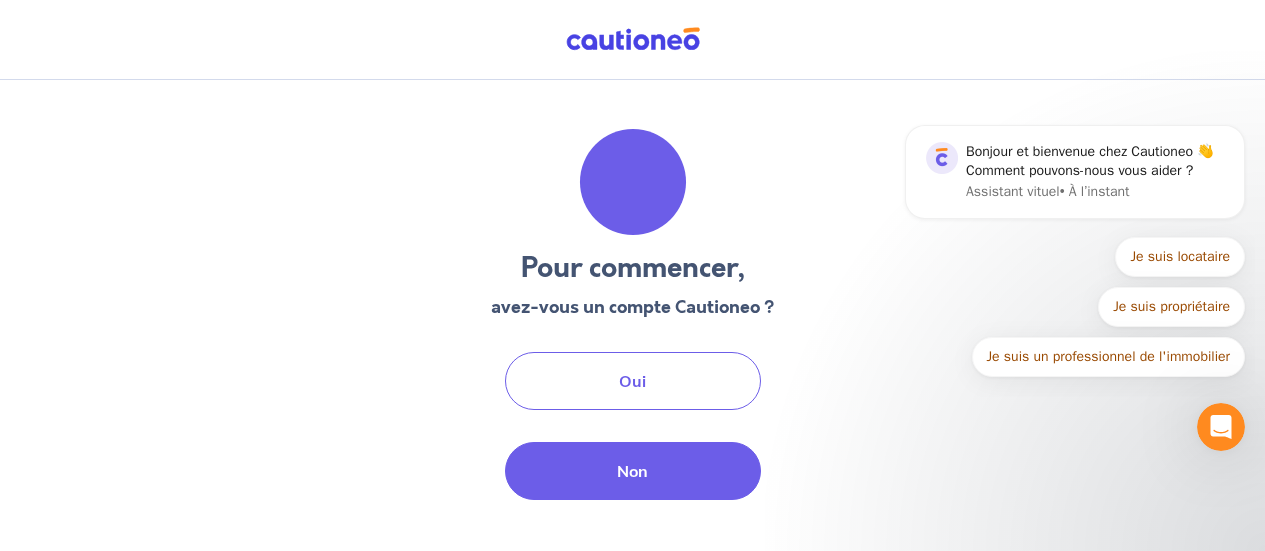 click on "Non" at bounding box center (633, 471) 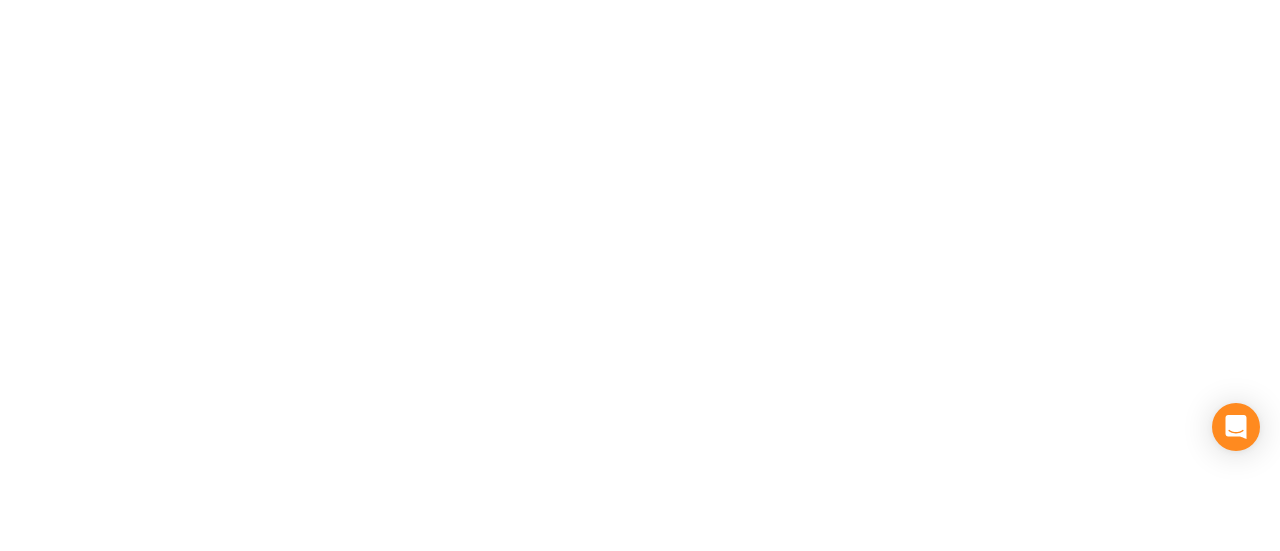 scroll, scrollTop: 0, scrollLeft: 0, axis: both 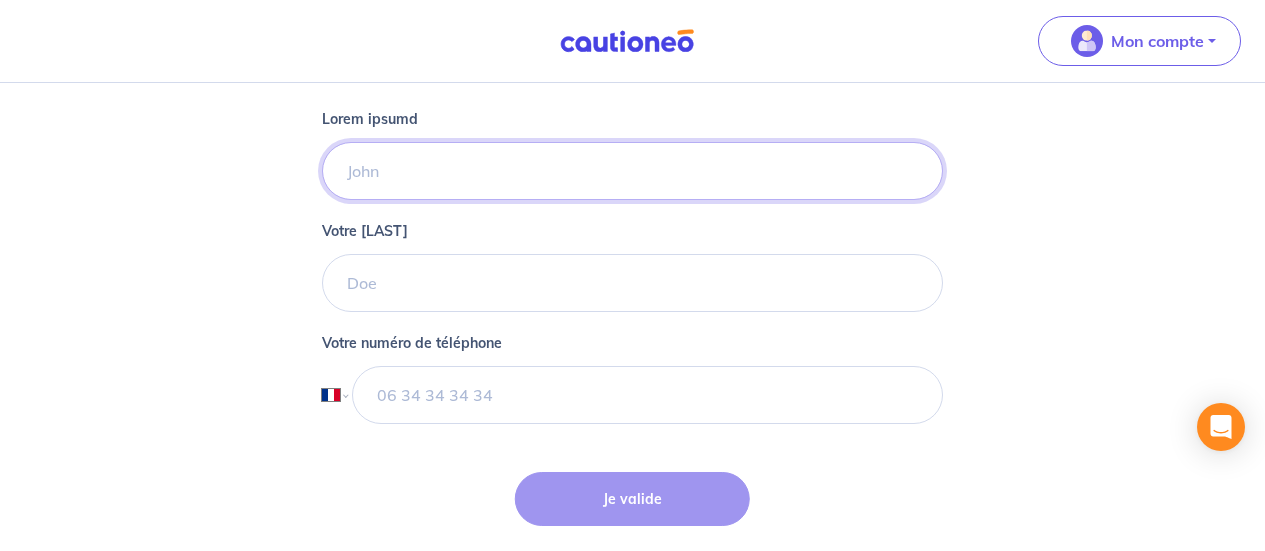 click on "Lorem ipsumd" at bounding box center [632, 171] 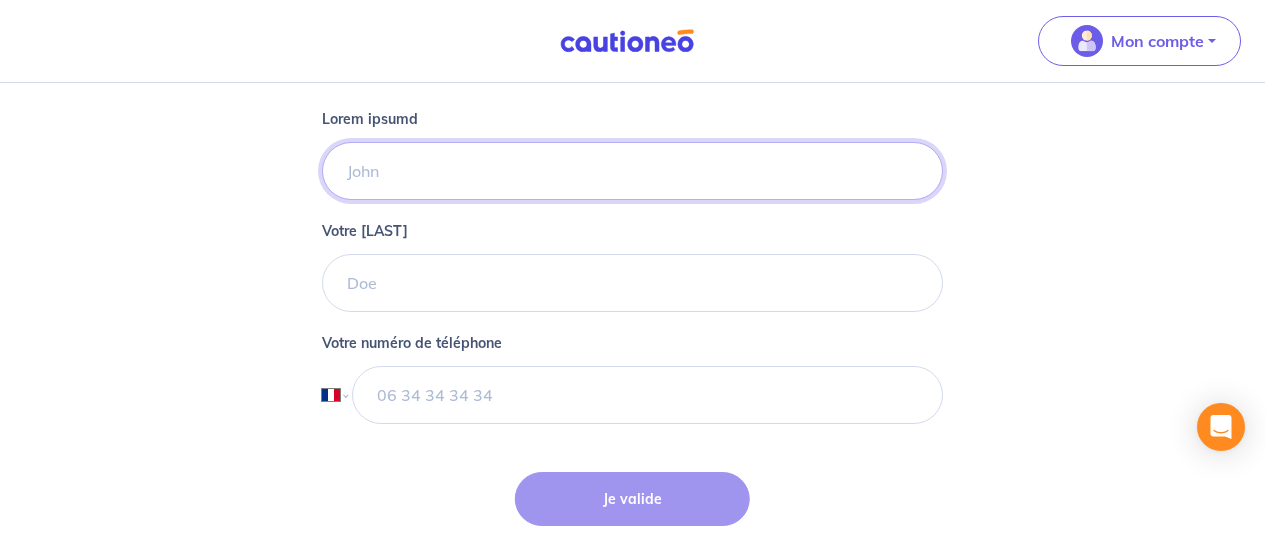 type on "Votre [FIRST]" 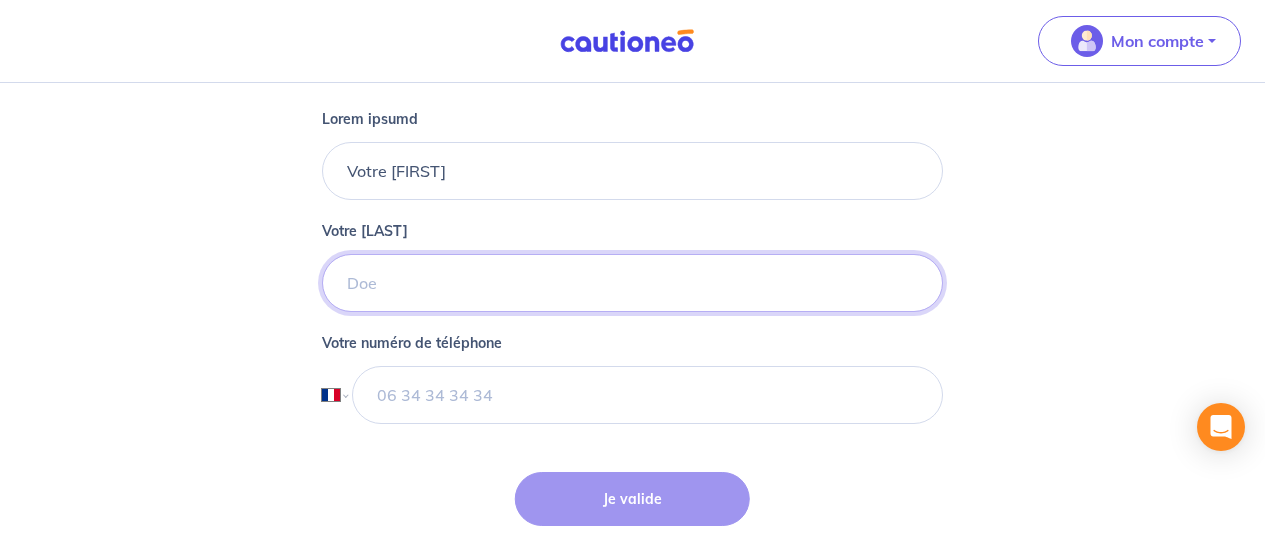 type on "[LAST] [LAST]" 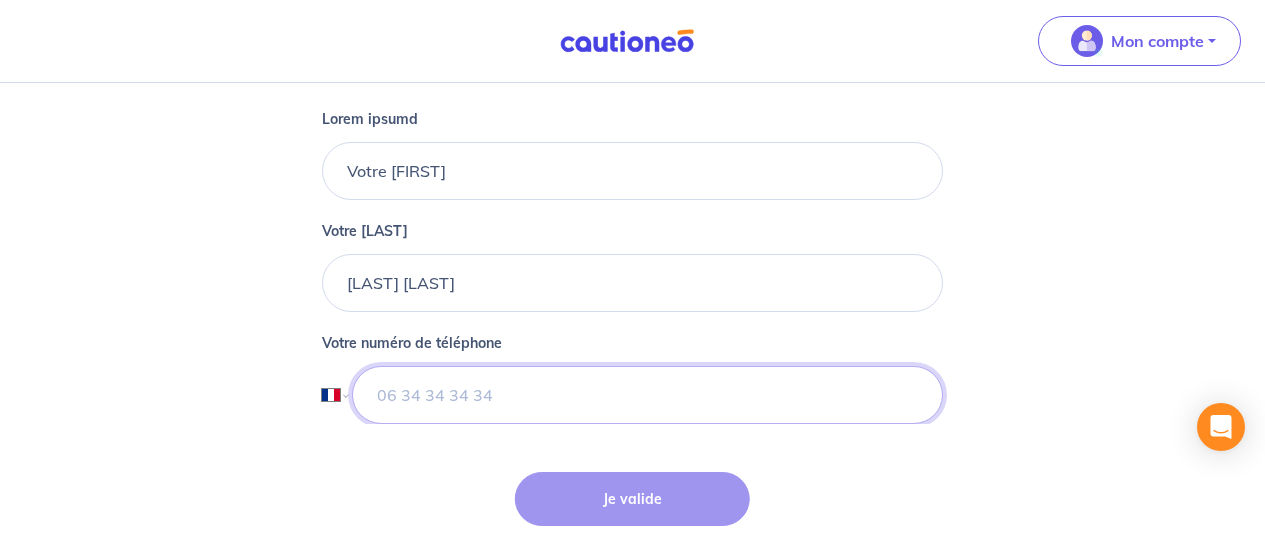 type on "[PHONE]" 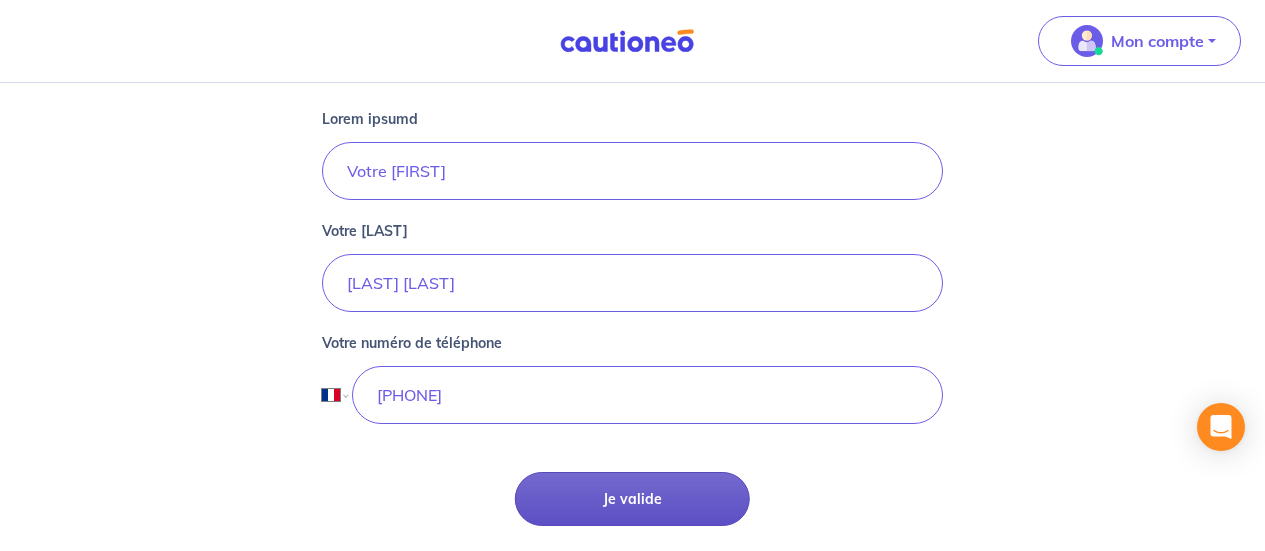click on "Je valide" at bounding box center [632, 499] 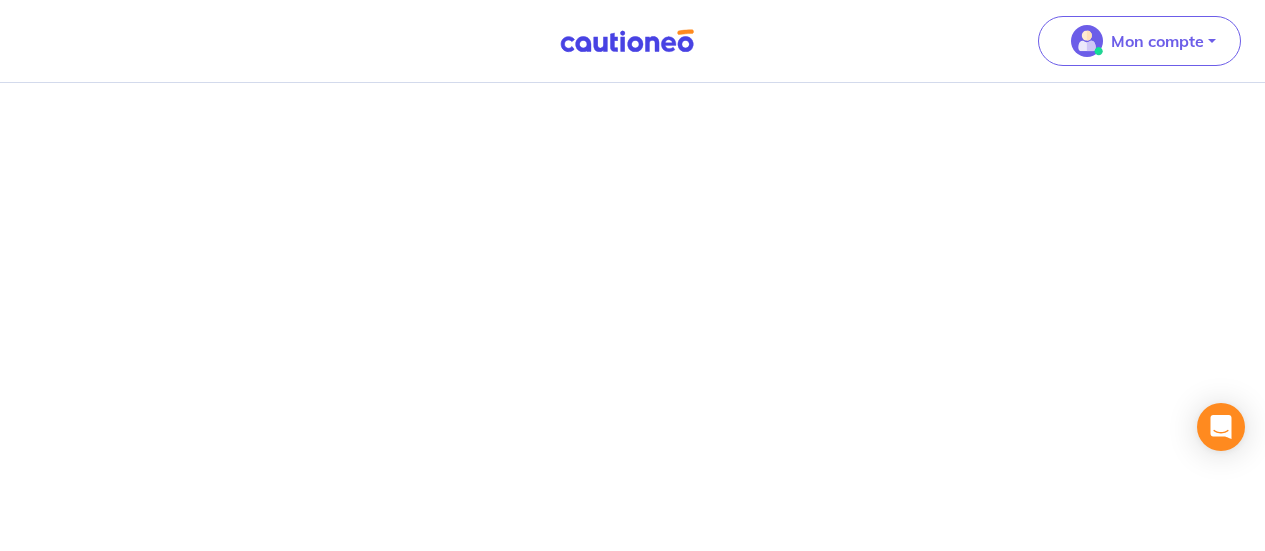scroll, scrollTop: 0, scrollLeft: 0, axis: both 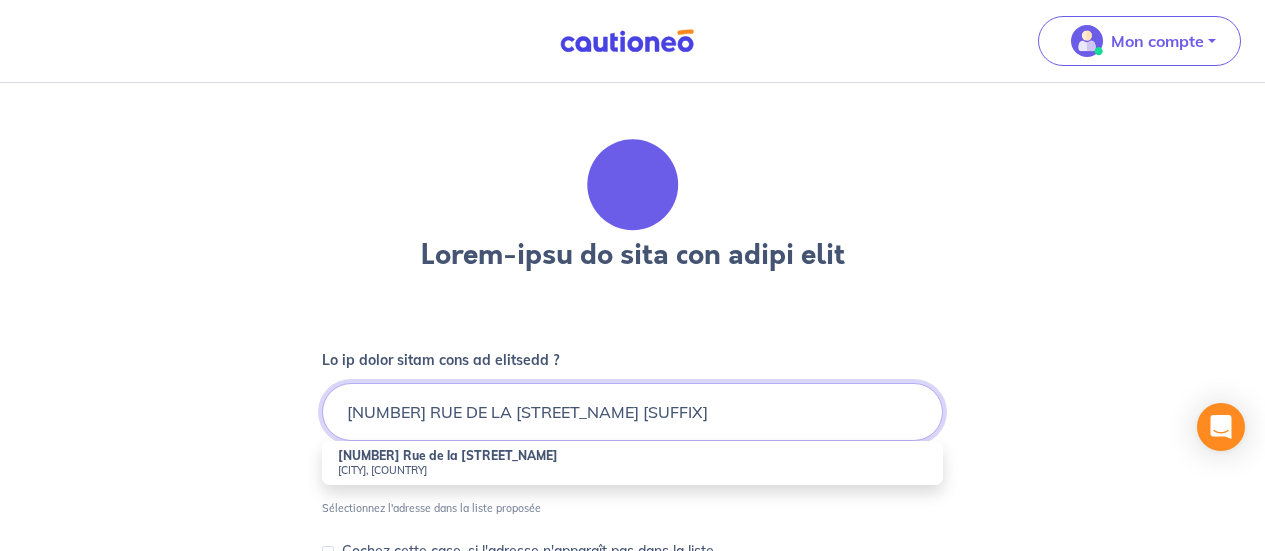 type on "[NUMBER] RUE DE LA [STREET_NAME] [SUFFIX]" 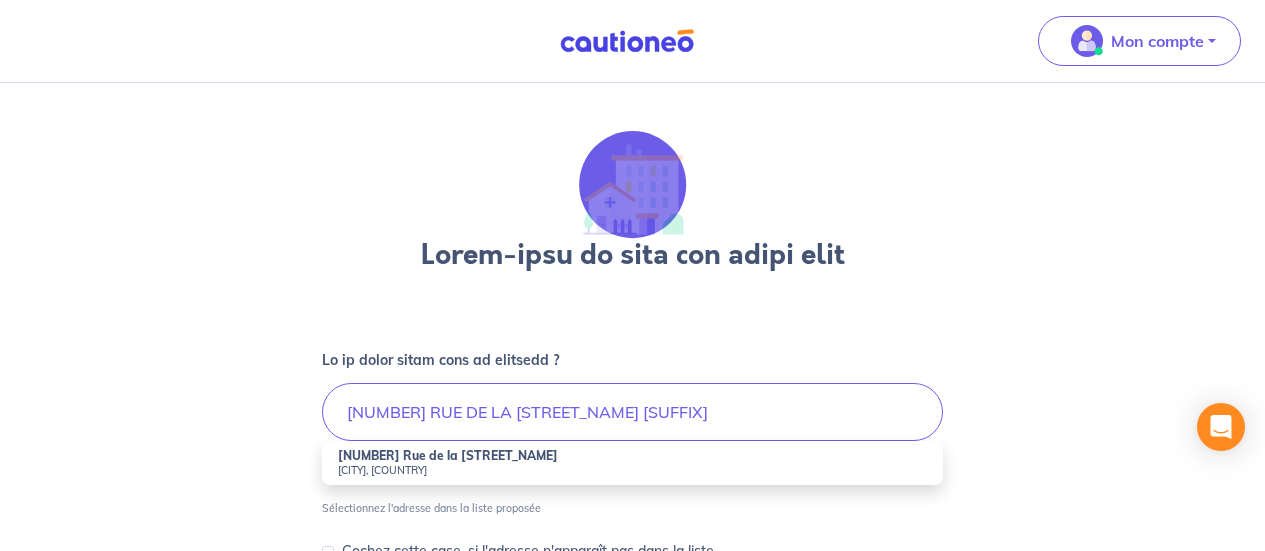 click on "06 Lor ip do Sitam   Consect, Adipis" at bounding box center (632, 463) 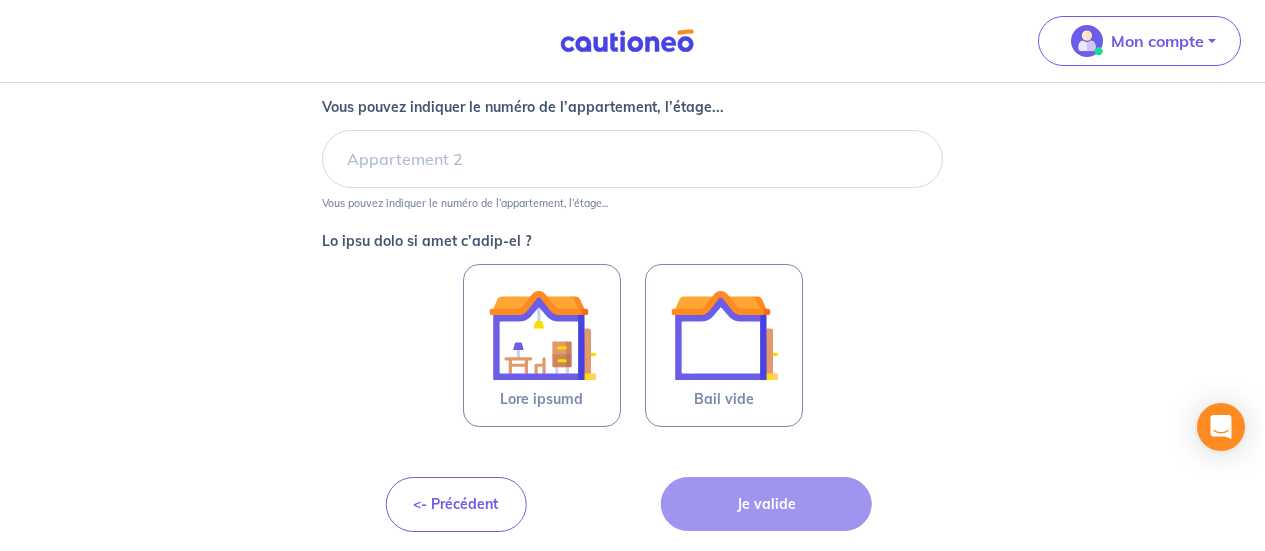 scroll, scrollTop: 450, scrollLeft: 0, axis: vertical 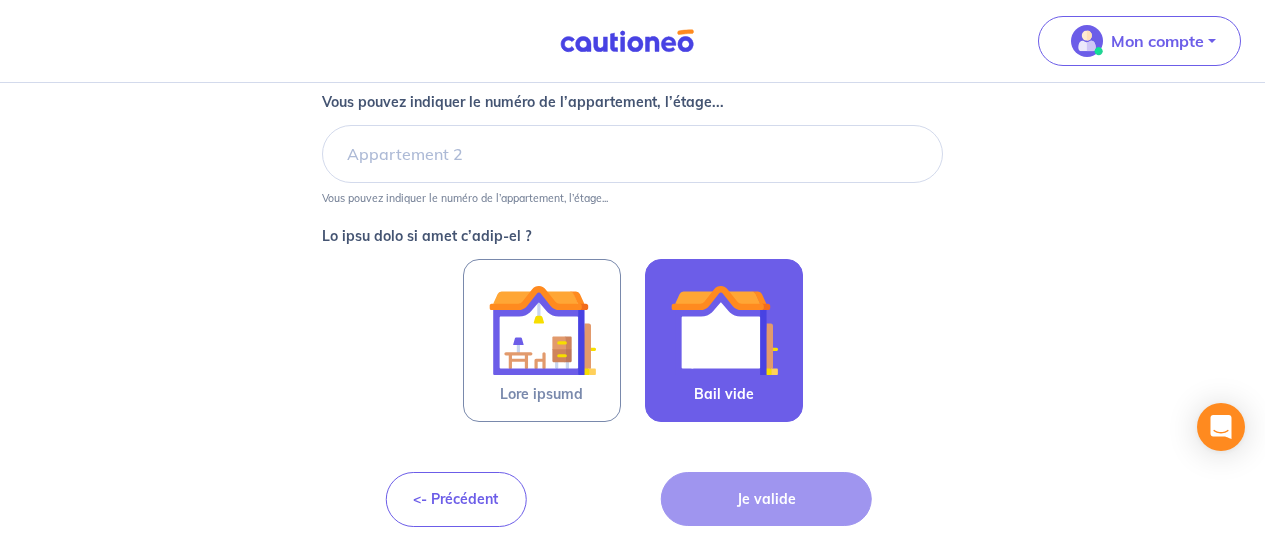 click at bounding box center (724, 330) 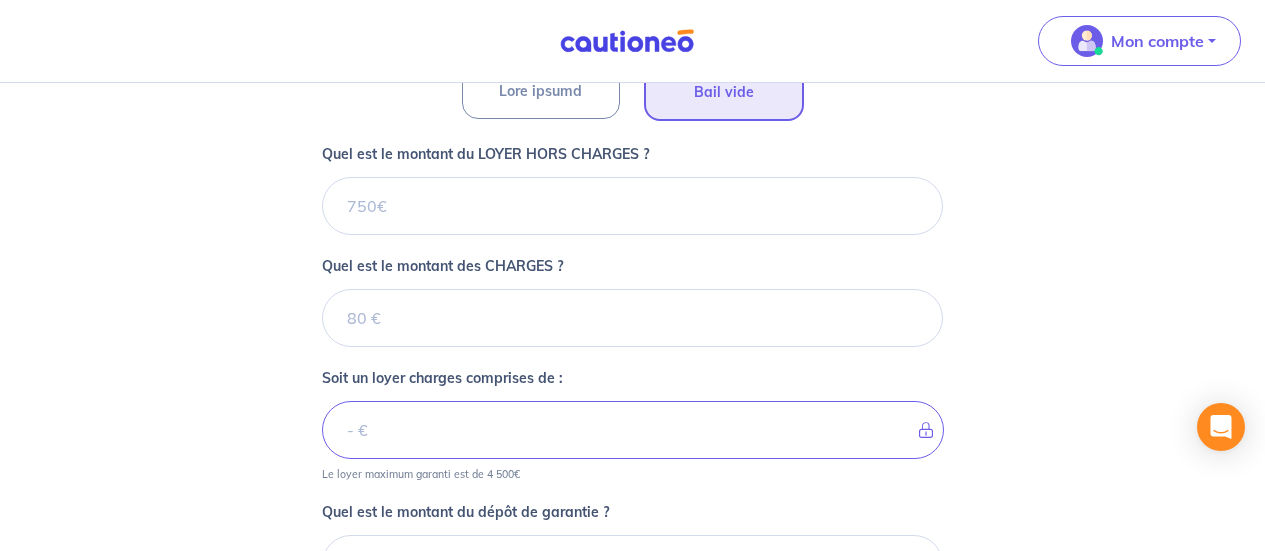 scroll, scrollTop: 729, scrollLeft: 0, axis: vertical 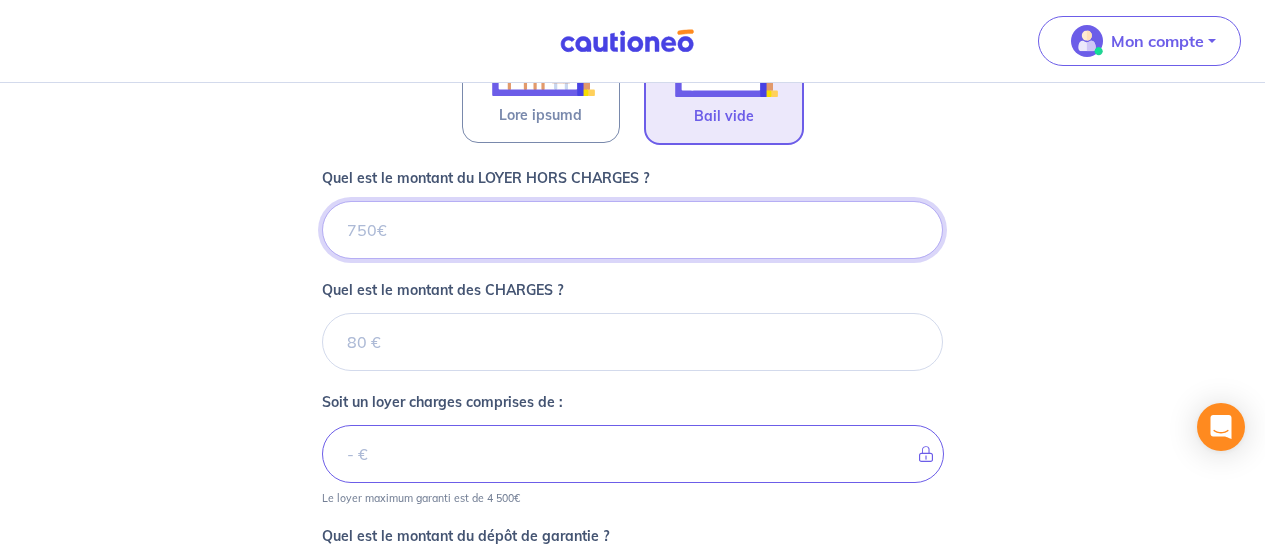 click on "Quel est le montant du LOYER HORS CHARGES ?" at bounding box center [632, 230] 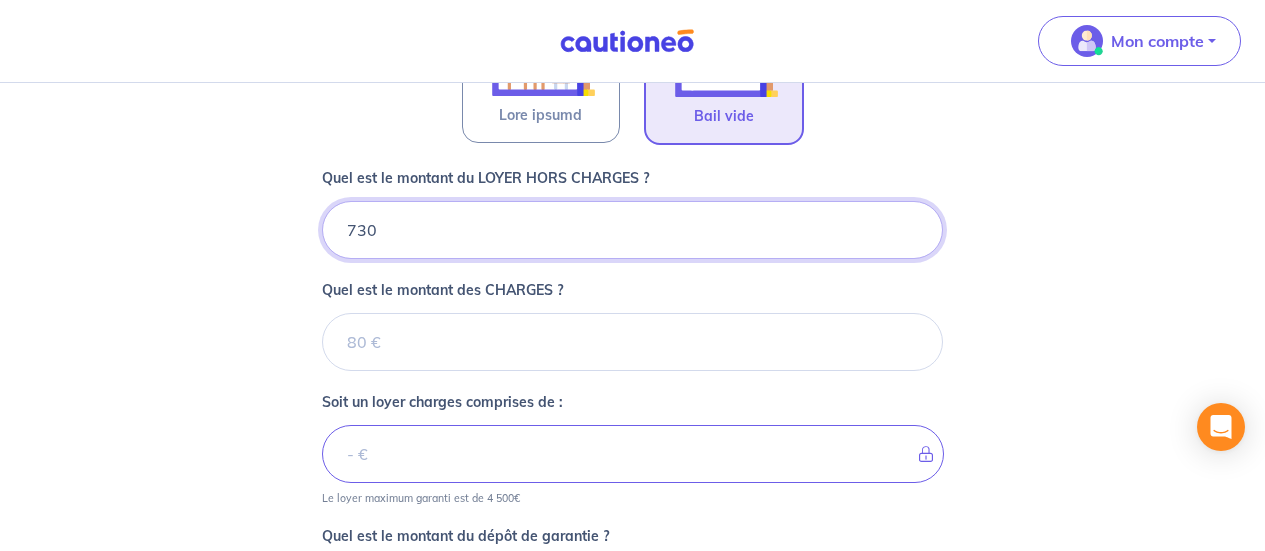type on "730" 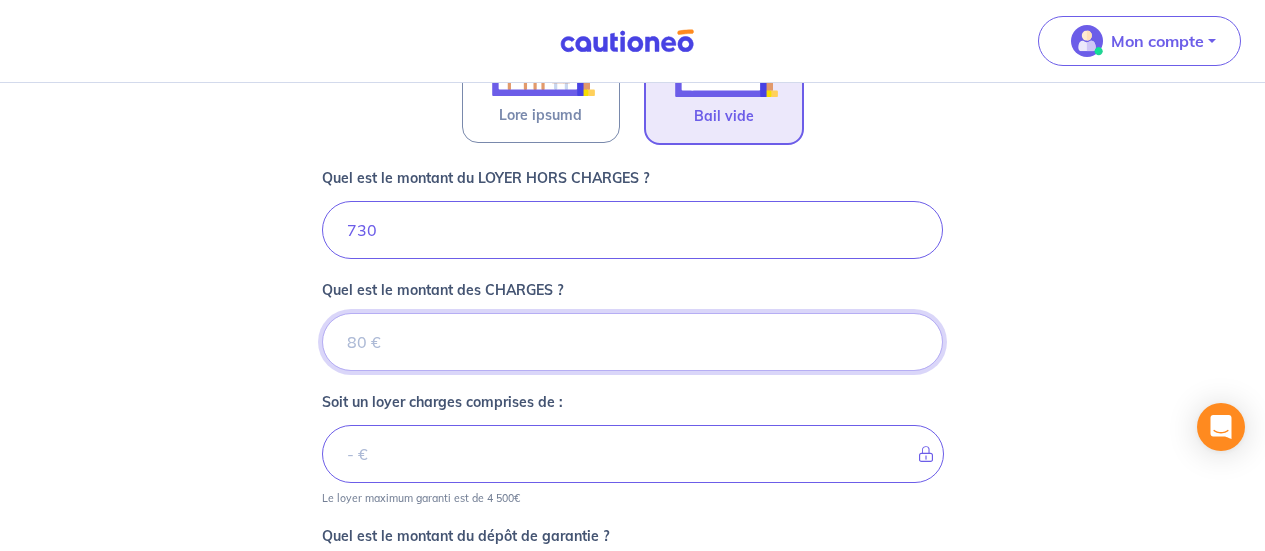 type on "[NUMBER]" 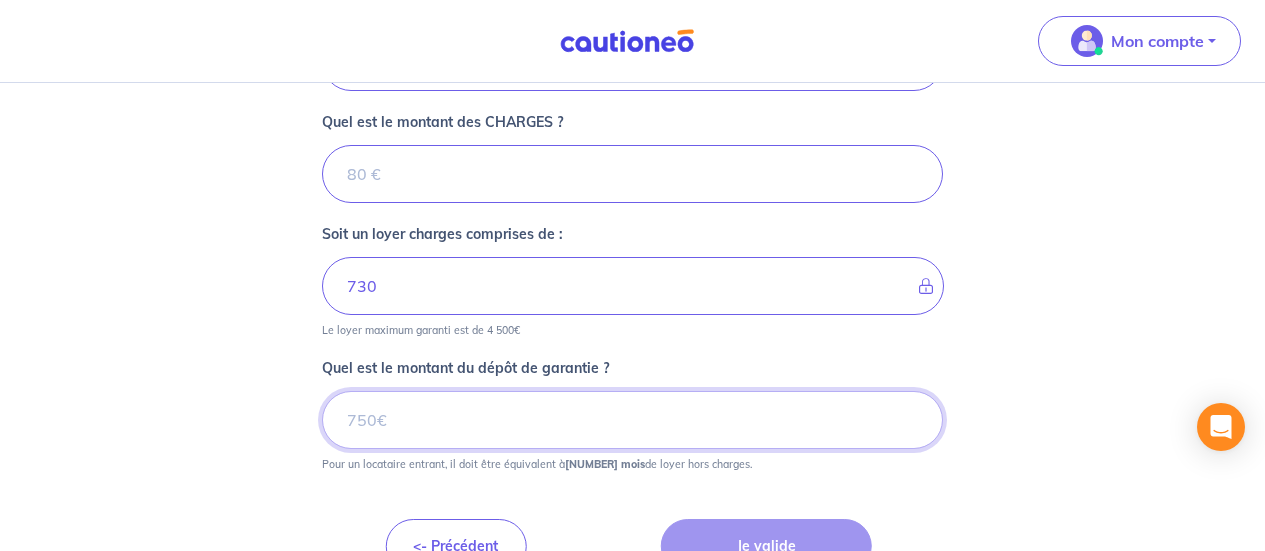 scroll, scrollTop: 944, scrollLeft: 0, axis: vertical 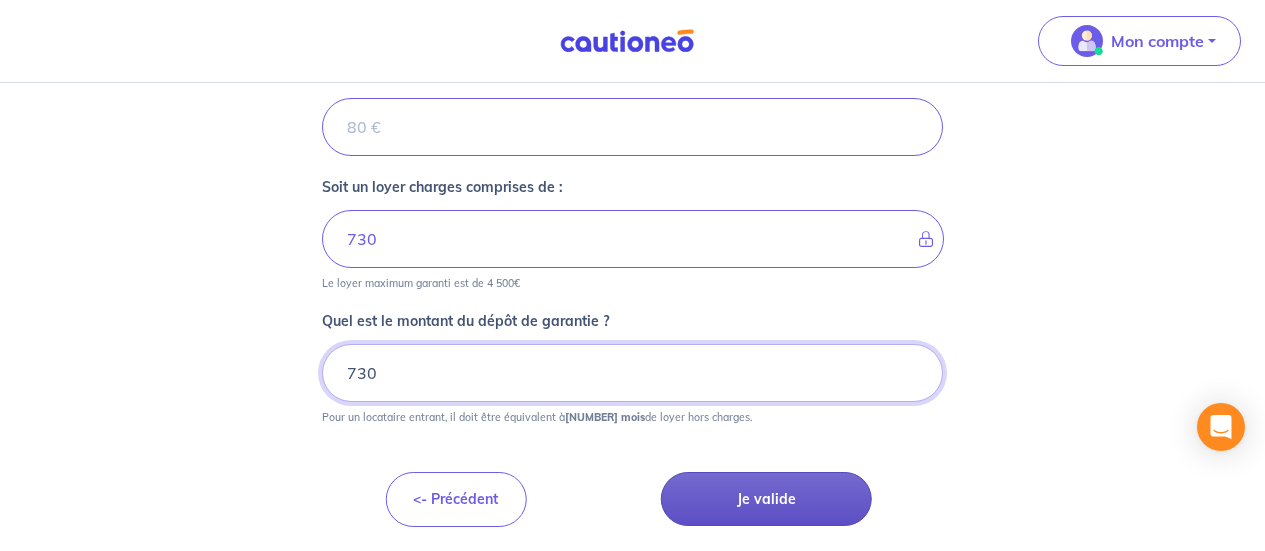 type on "730" 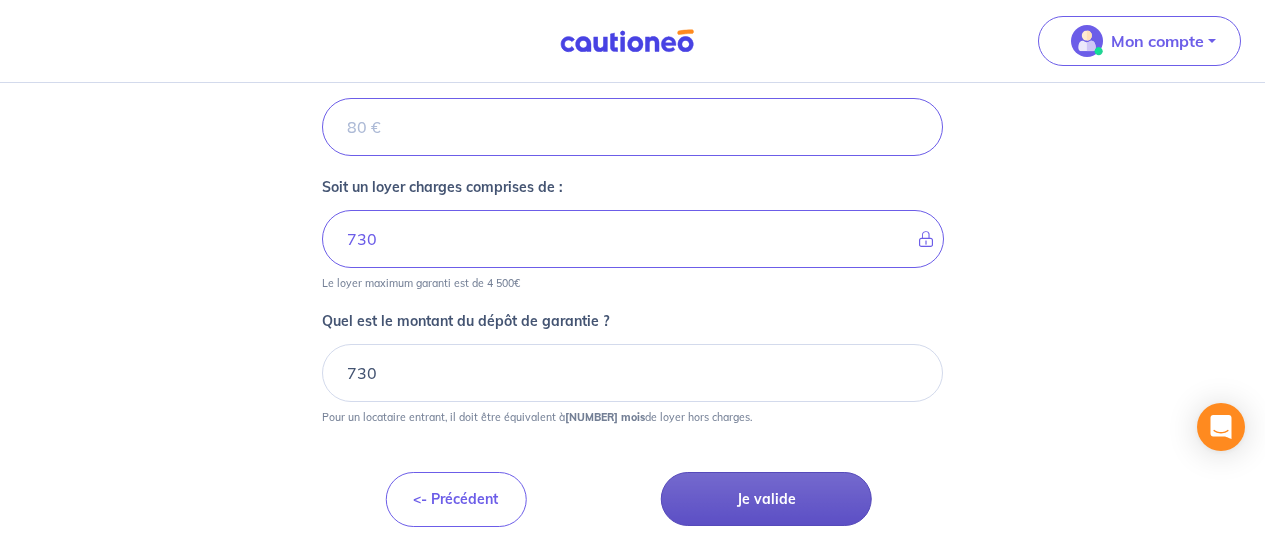 click on "Je valide" at bounding box center [766, 499] 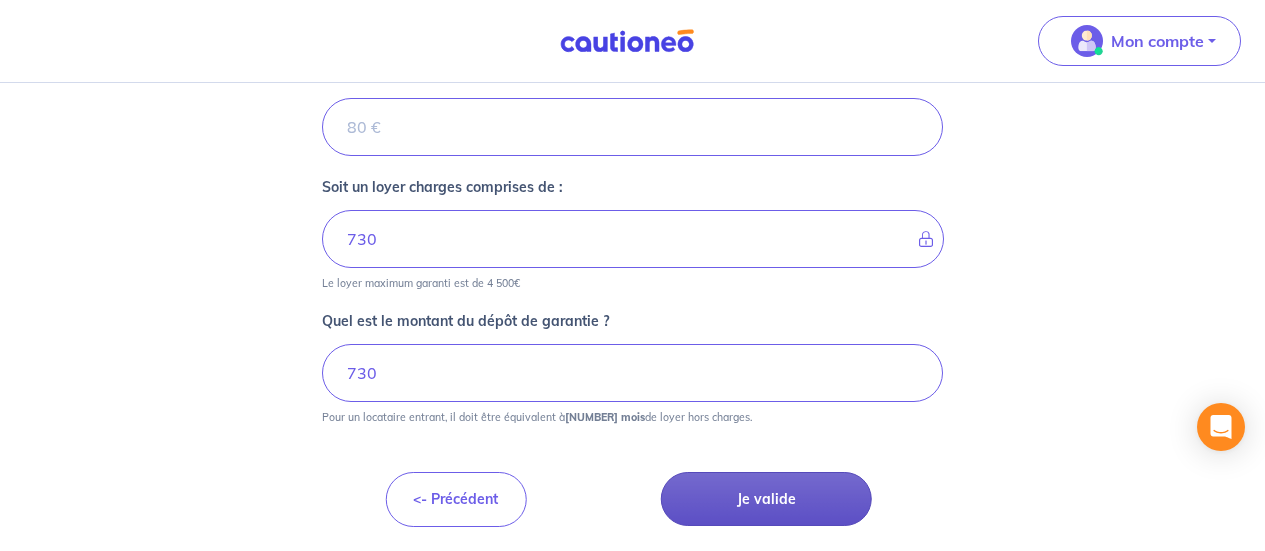 scroll, scrollTop: 0, scrollLeft: 0, axis: both 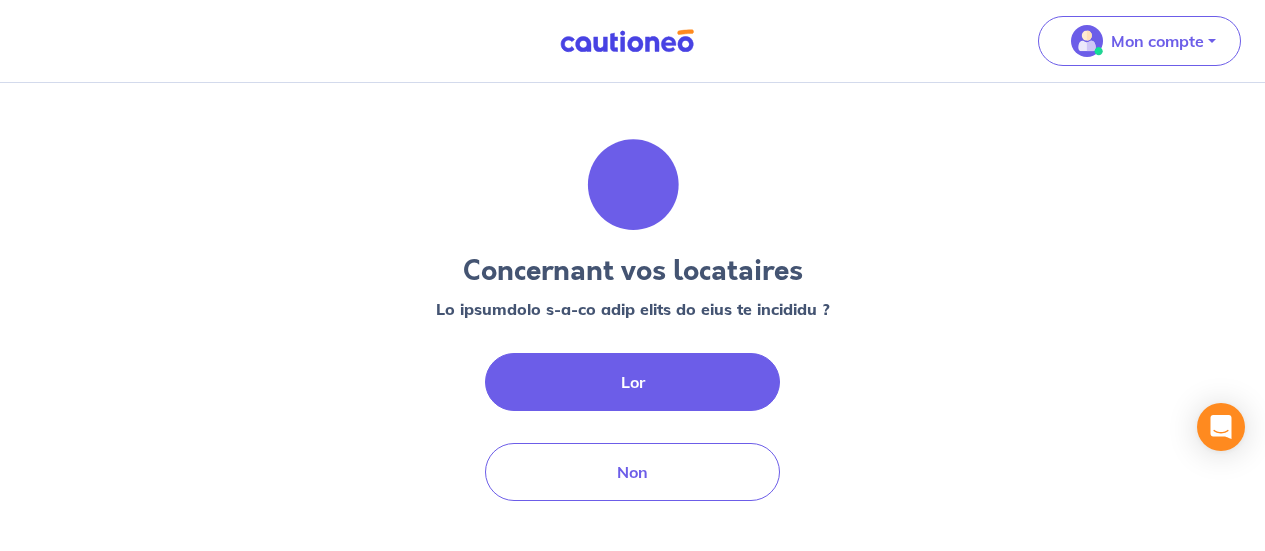 click on "Lor" at bounding box center (633, 382) 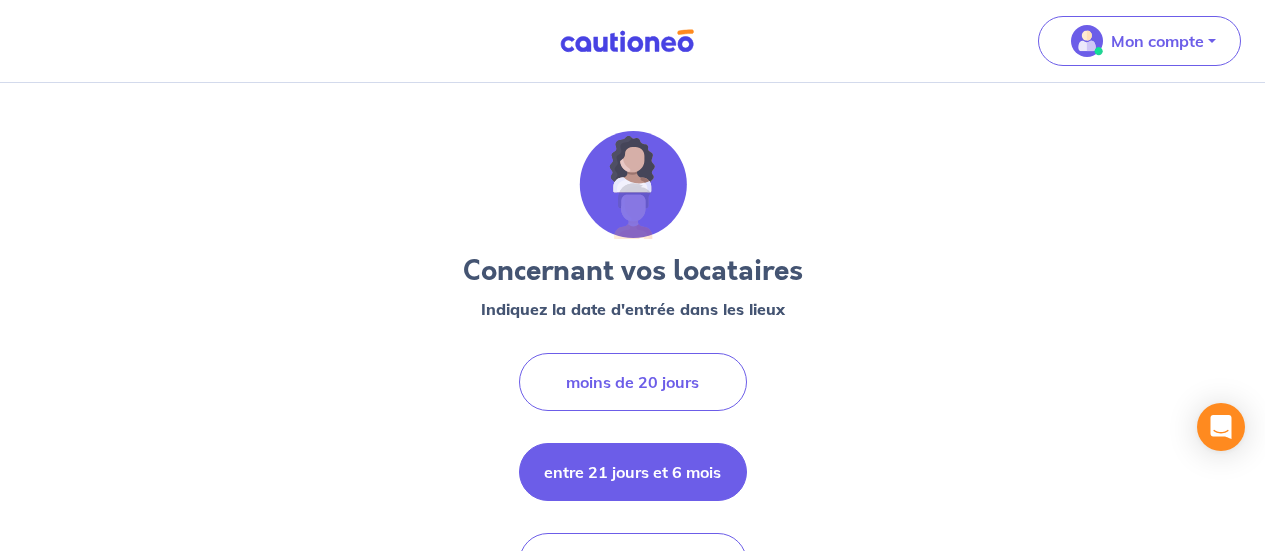 click on "entre 21 jours et 6 mois" at bounding box center (633, 472) 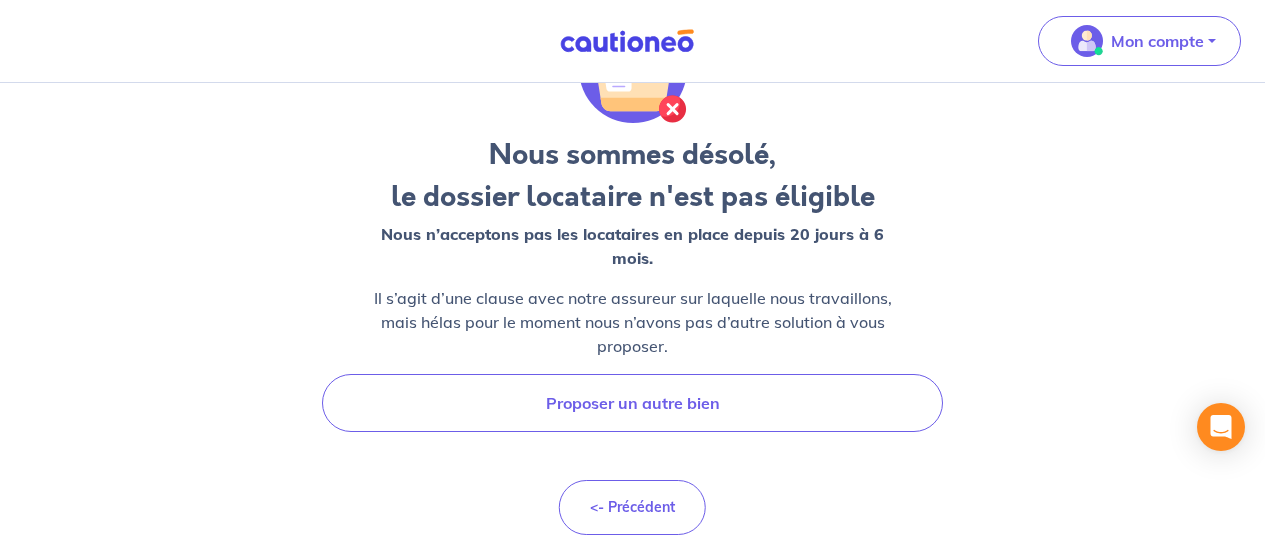 scroll, scrollTop: 125, scrollLeft: 0, axis: vertical 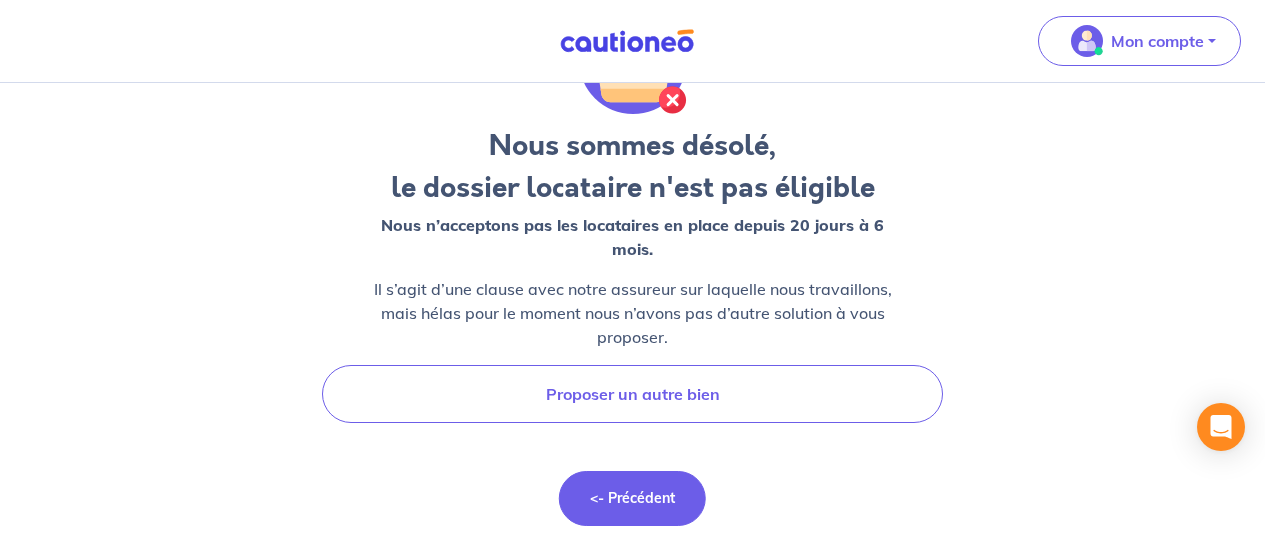 click on "<- Précédent" at bounding box center (632, 498) 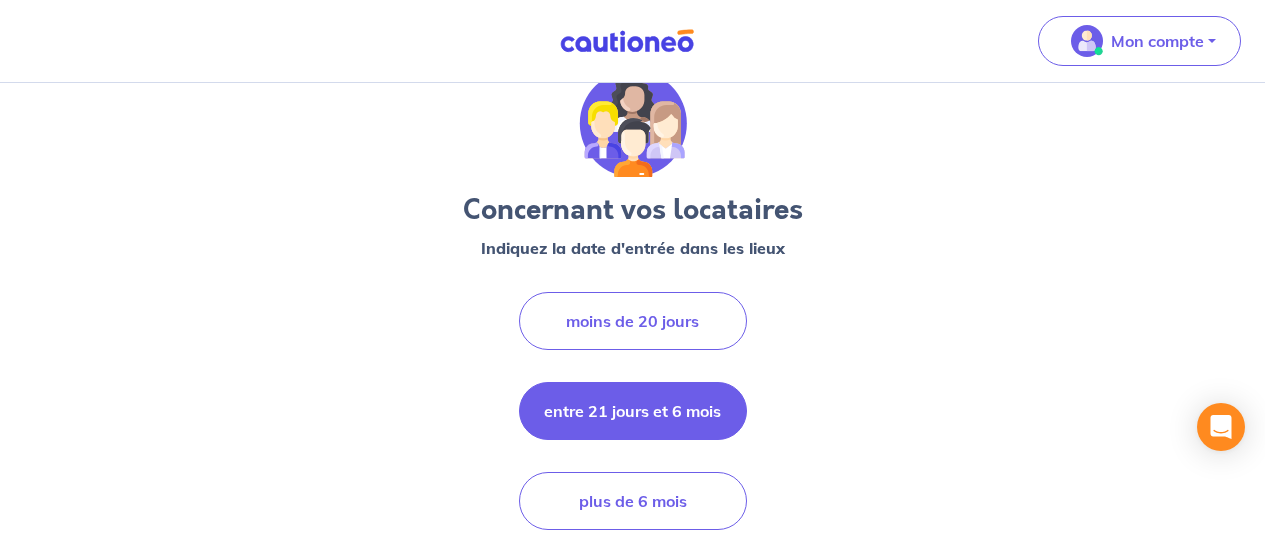 scroll, scrollTop: 207, scrollLeft: 0, axis: vertical 